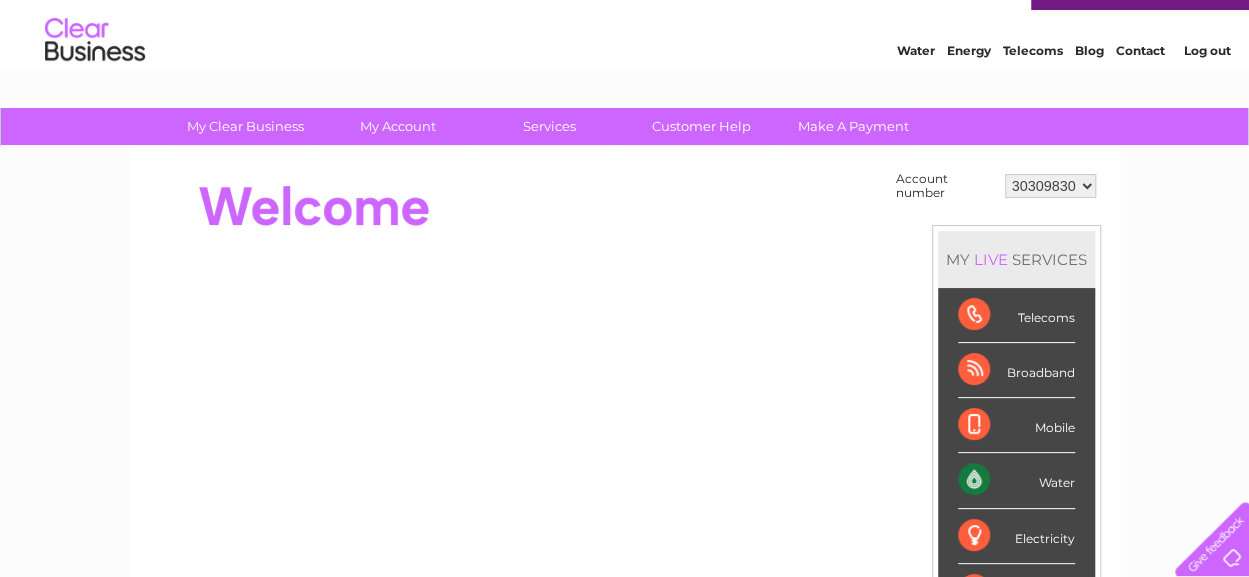scroll, scrollTop: 0, scrollLeft: 0, axis: both 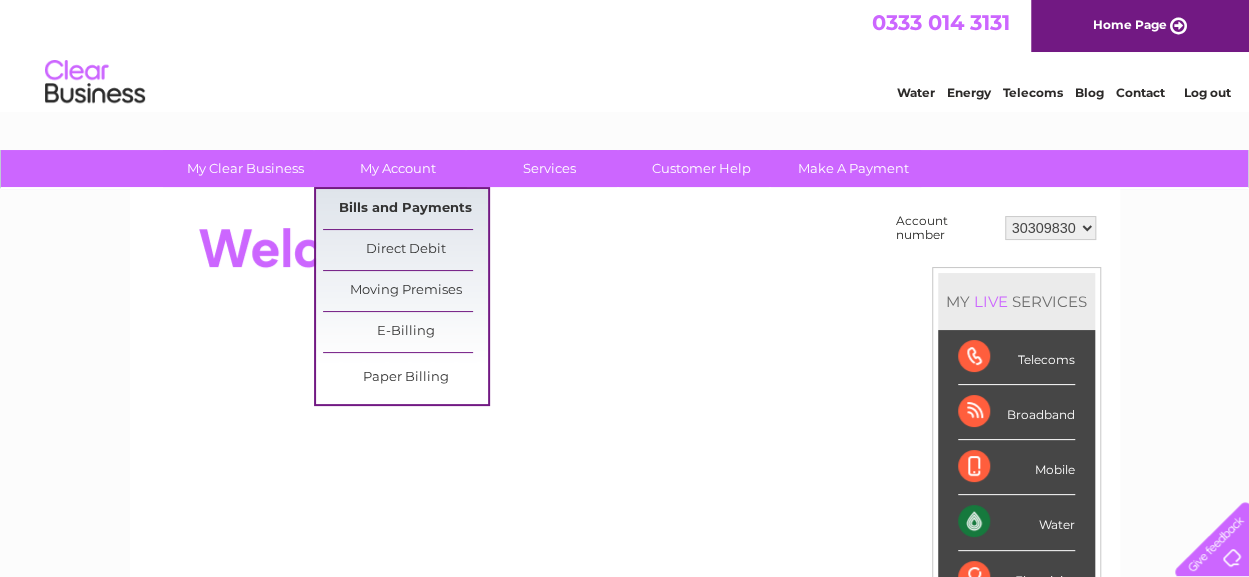 click on "Bills and Payments" at bounding box center [405, 209] 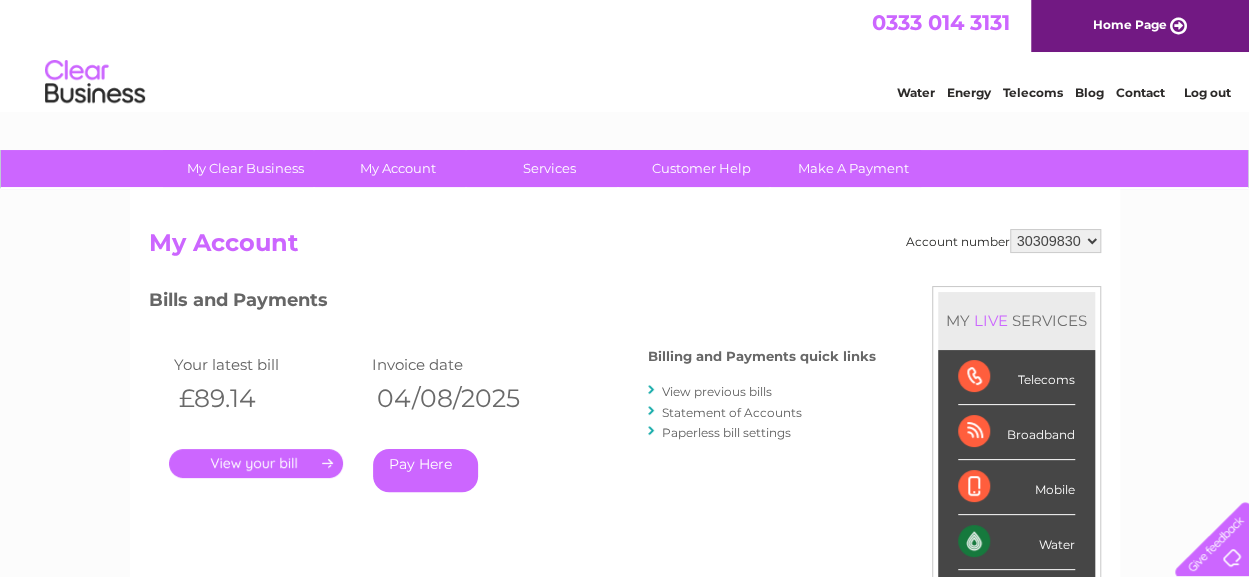 scroll, scrollTop: 0, scrollLeft: 0, axis: both 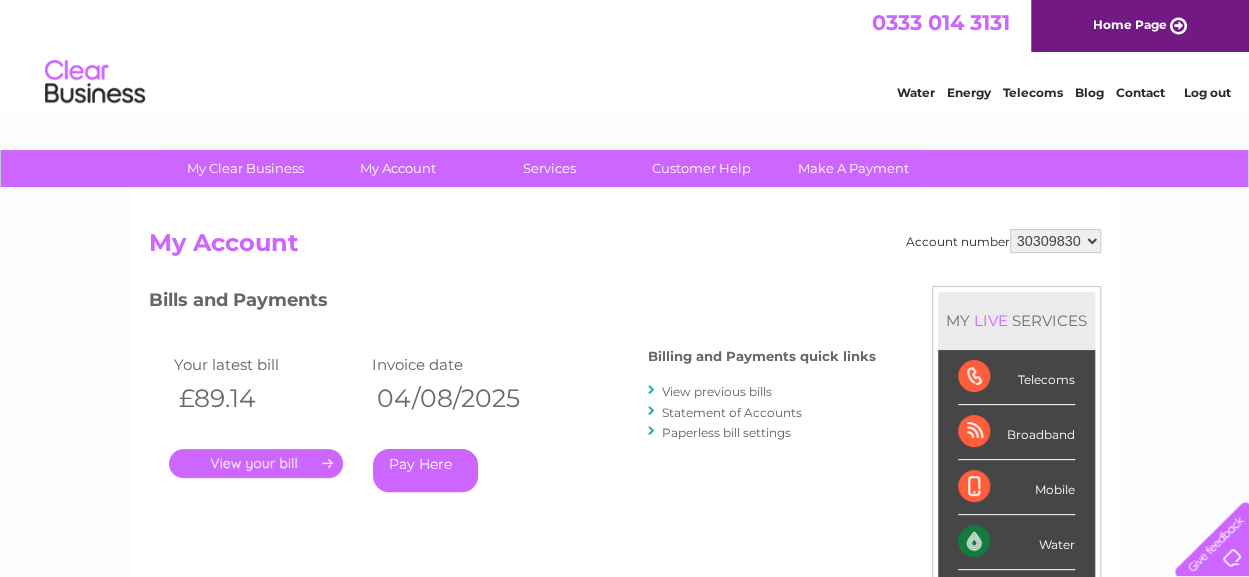 click on "Pay Here" at bounding box center (425, 470) 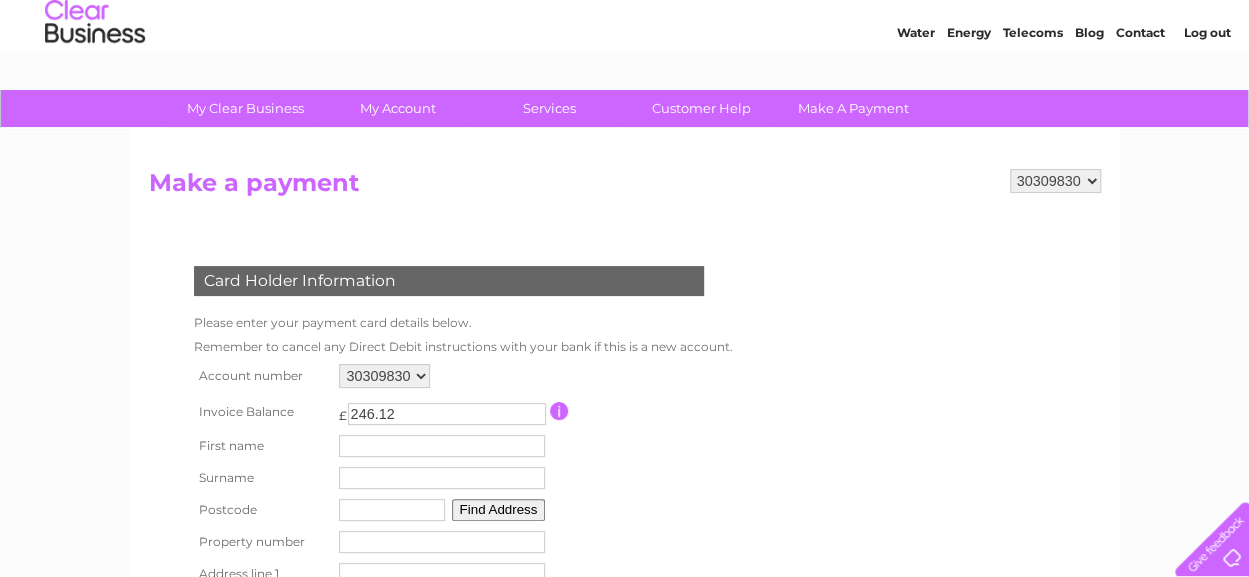 scroll, scrollTop: 100, scrollLeft: 0, axis: vertical 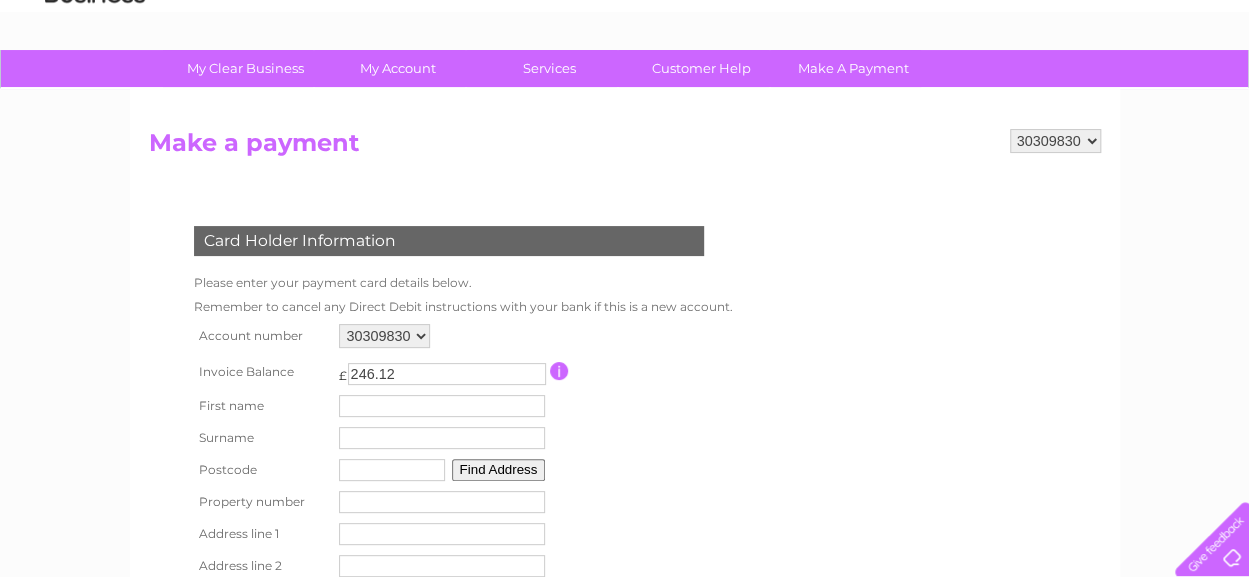 click at bounding box center (559, 371) 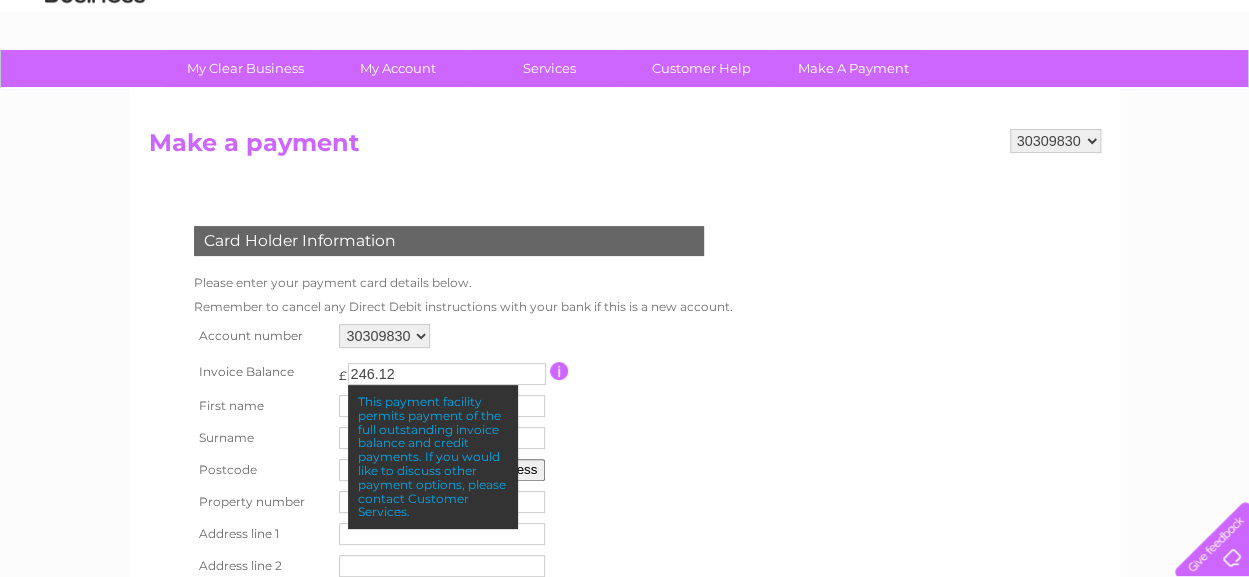 click at bounding box center (639, 371) 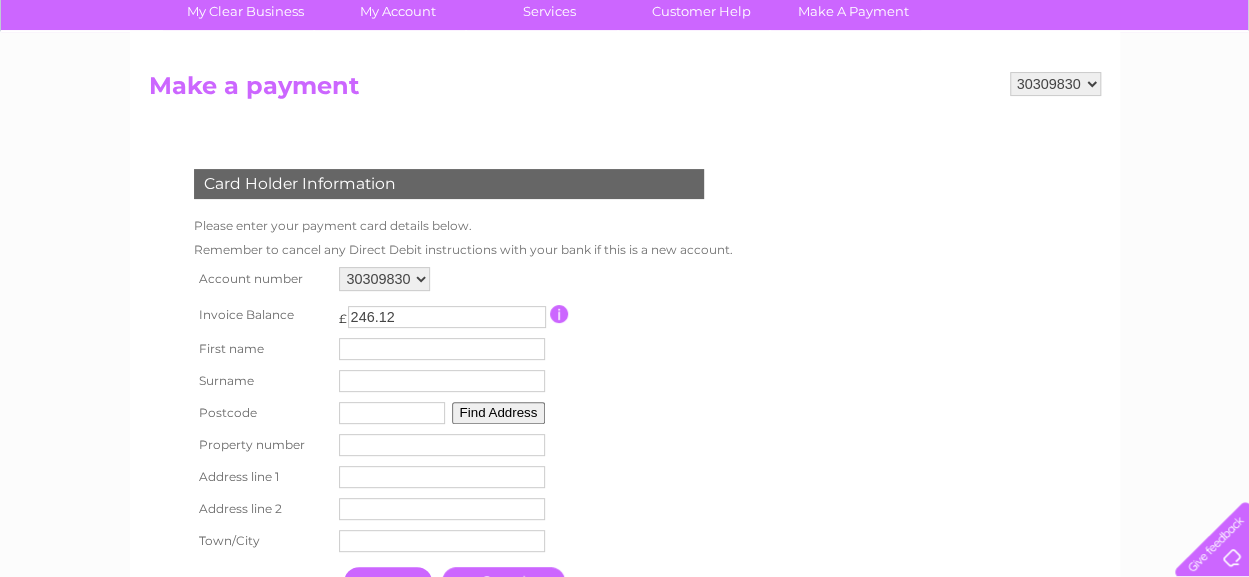 scroll, scrollTop: 200, scrollLeft: 0, axis: vertical 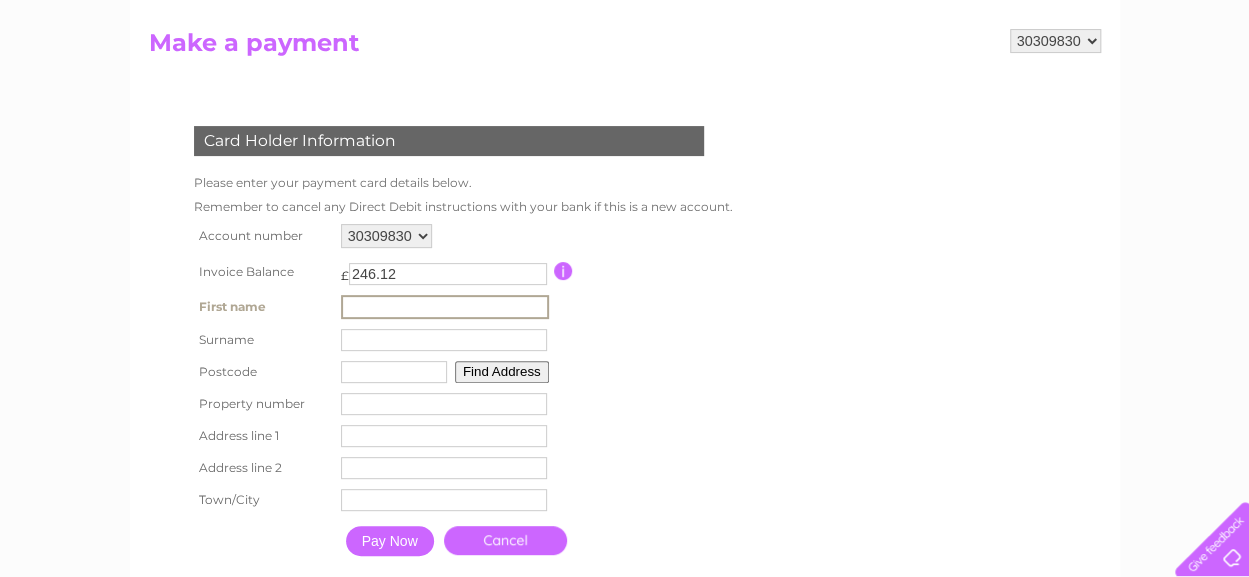 click at bounding box center [445, 307] 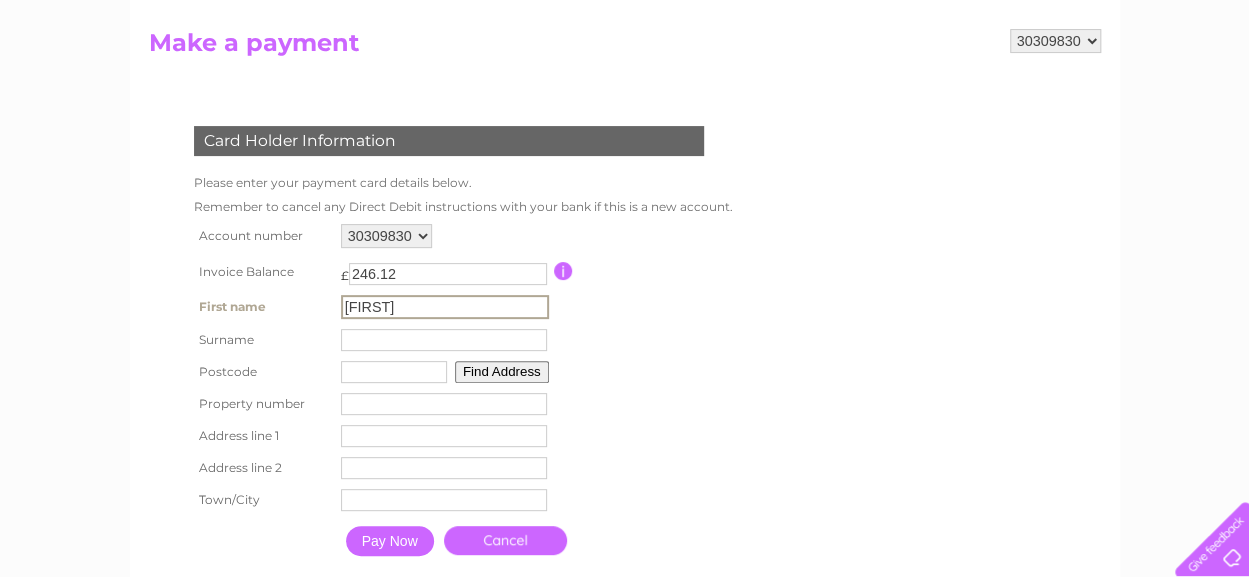 type on "[CITY]" 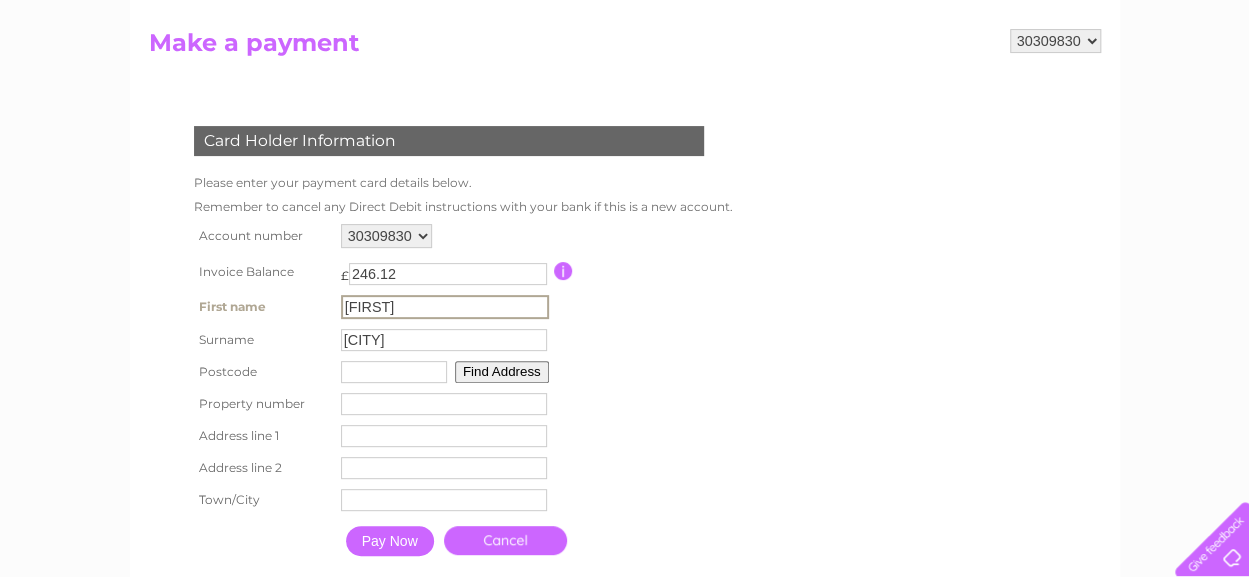 type on "[POSTAL_CODE]" 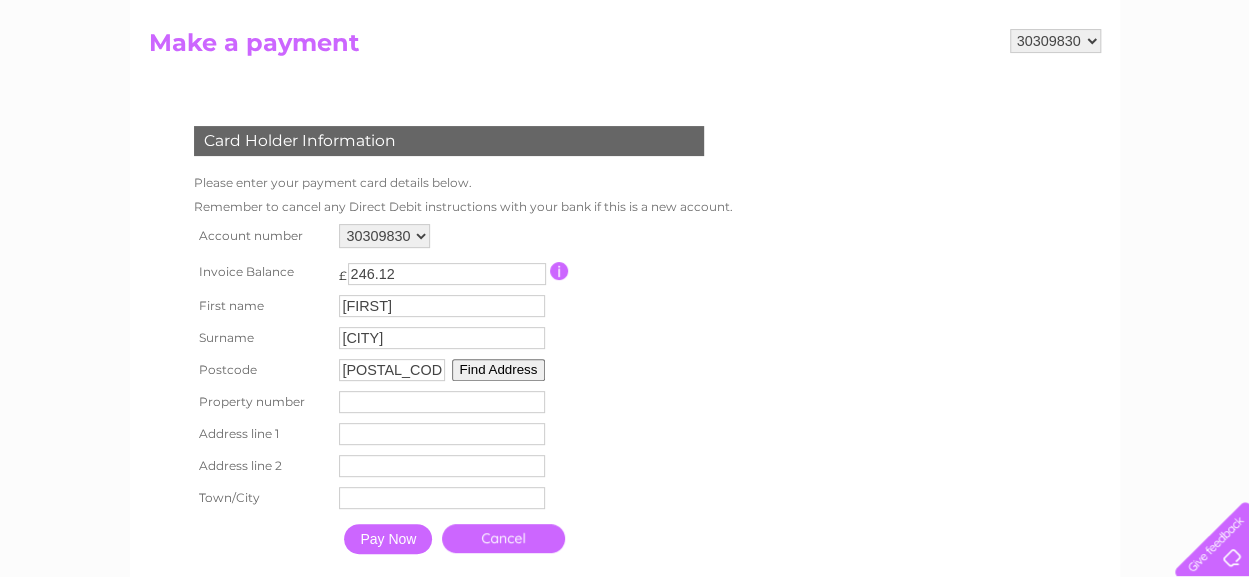 click on "Find Address" at bounding box center [499, 370] 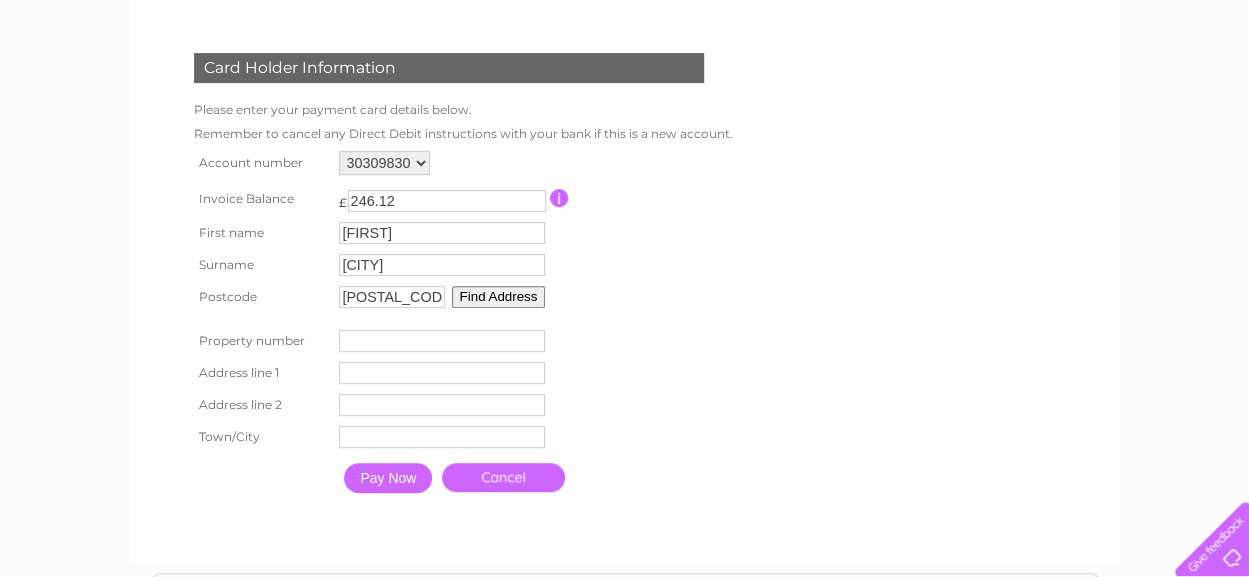 scroll, scrollTop: 300, scrollLeft: 0, axis: vertical 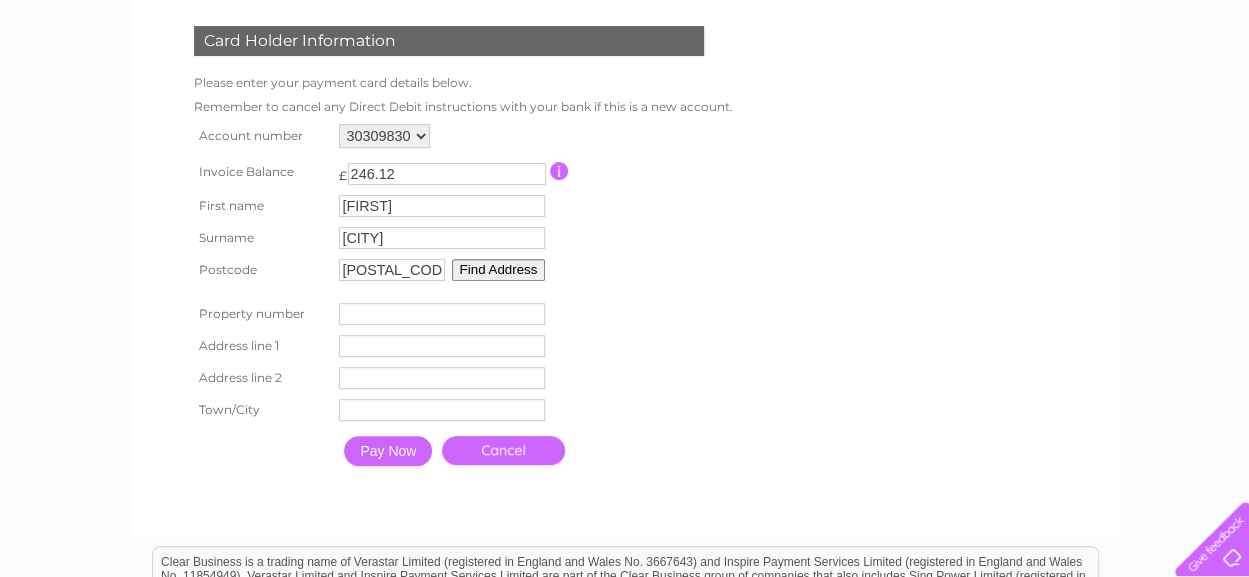 click on "Find Address" at bounding box center (499, 270) 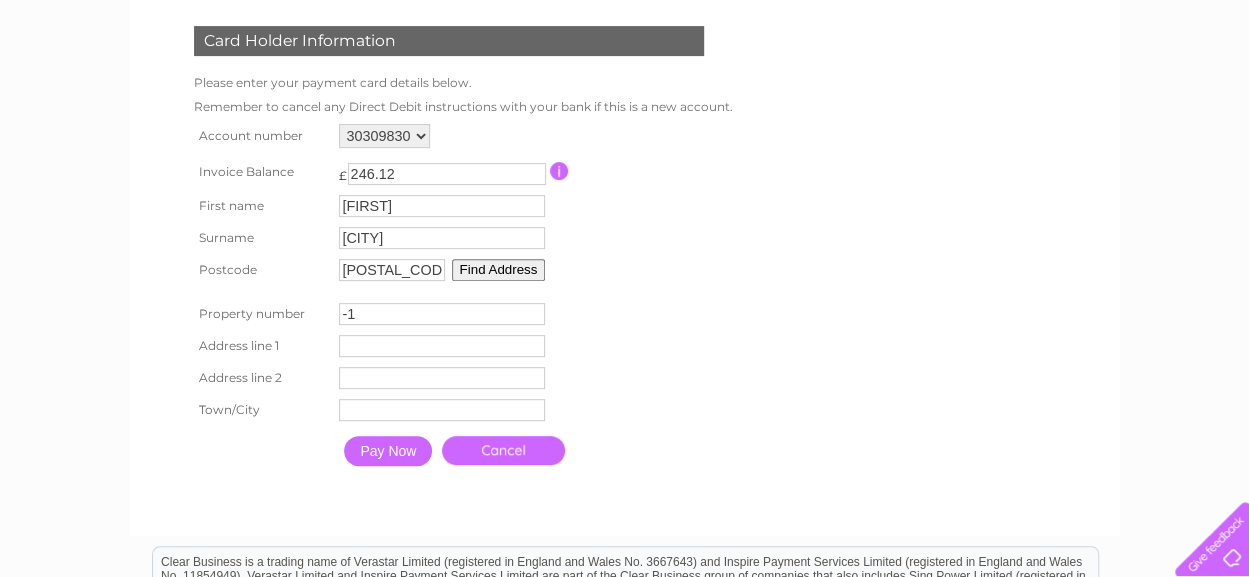 click on "-1" at bounding box center (442, 314) 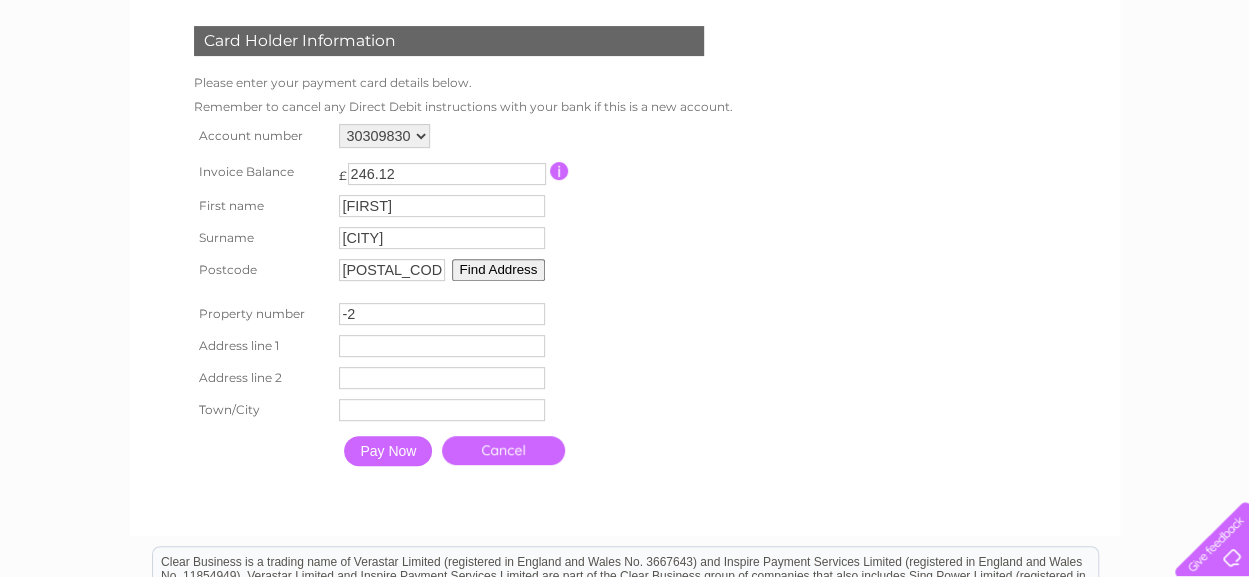 click on "-2" at bounding box center (442, 314) 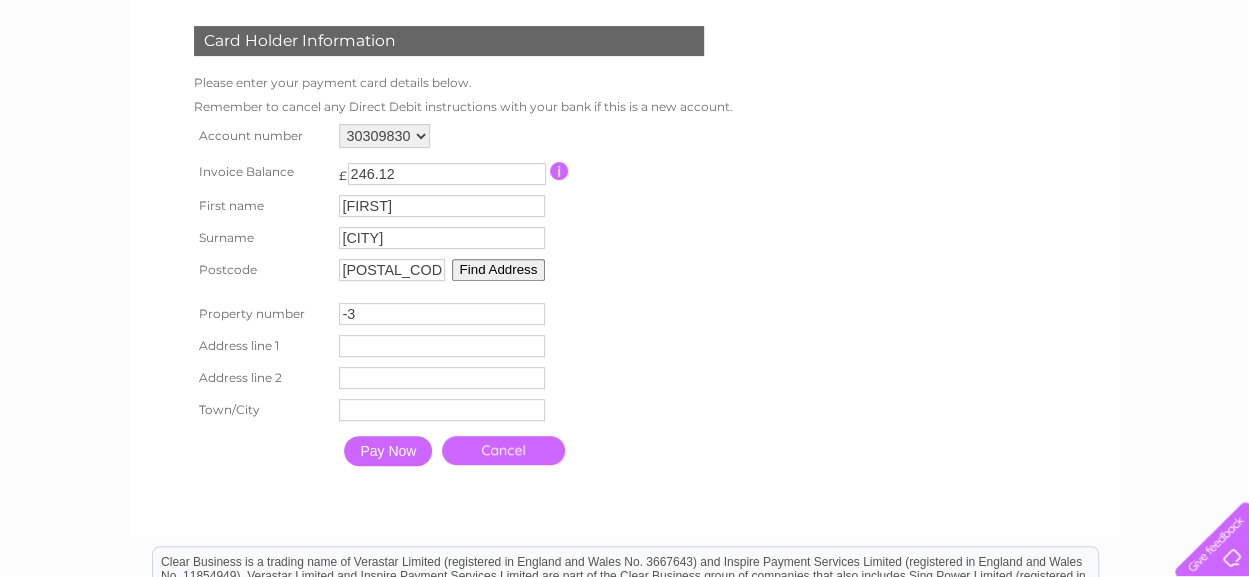 click on "-3" at bounding box center [442, 314] 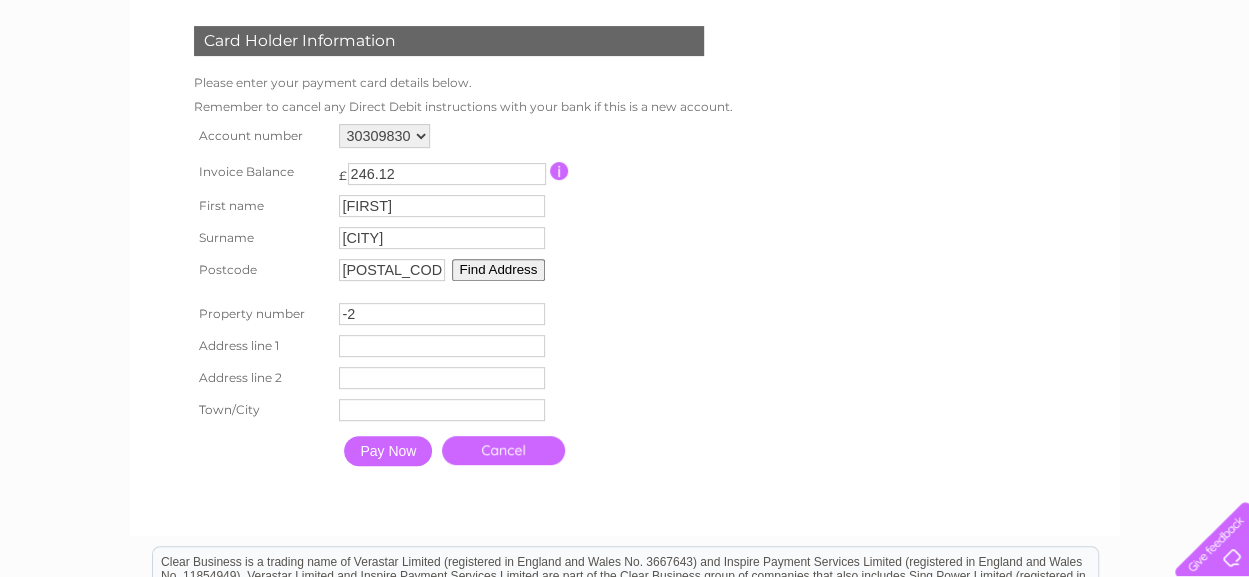 click on "-2" at bounding box center [442, 314] 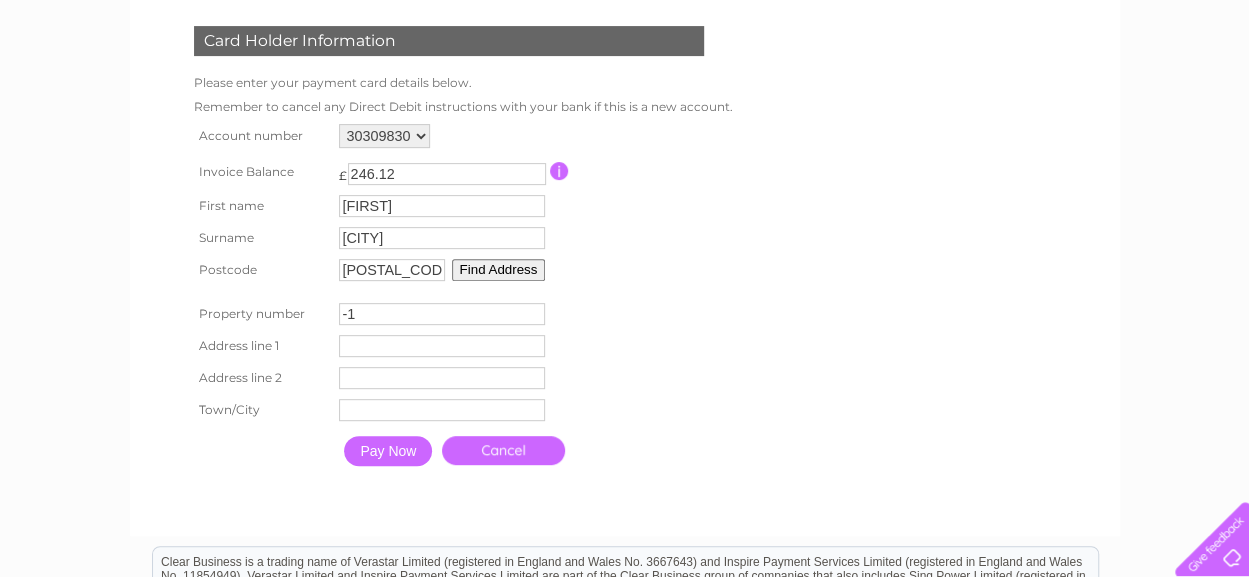 click on "-1" at bounding box center (442, 314) 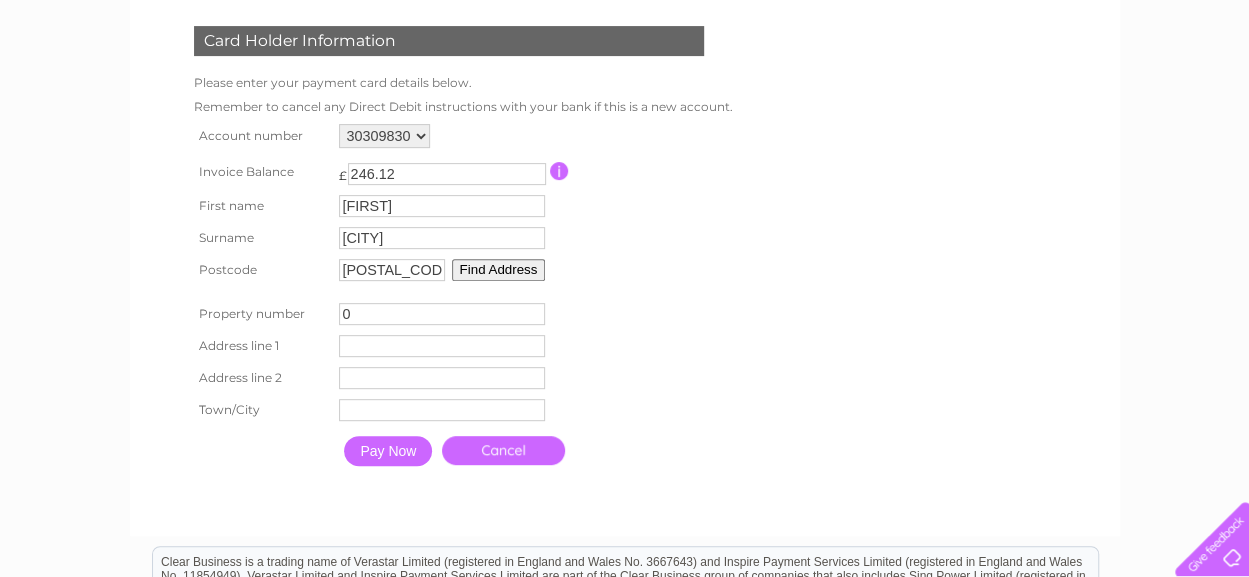 click on "0" at bounding box center (442, 314) 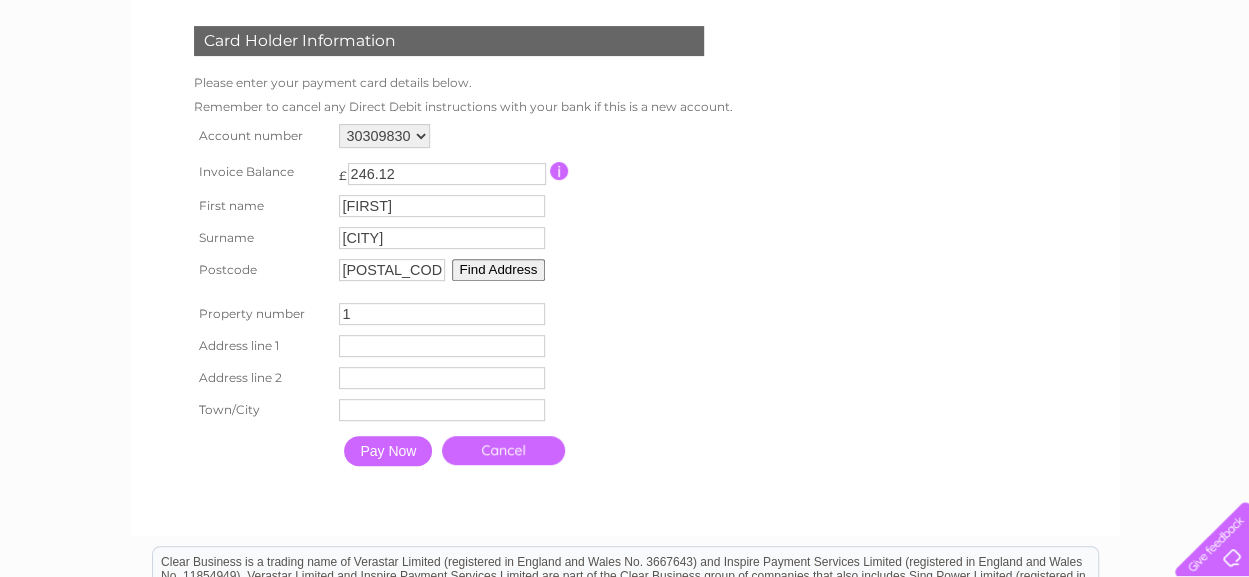 click on "1" at bounding box center (442, 314) 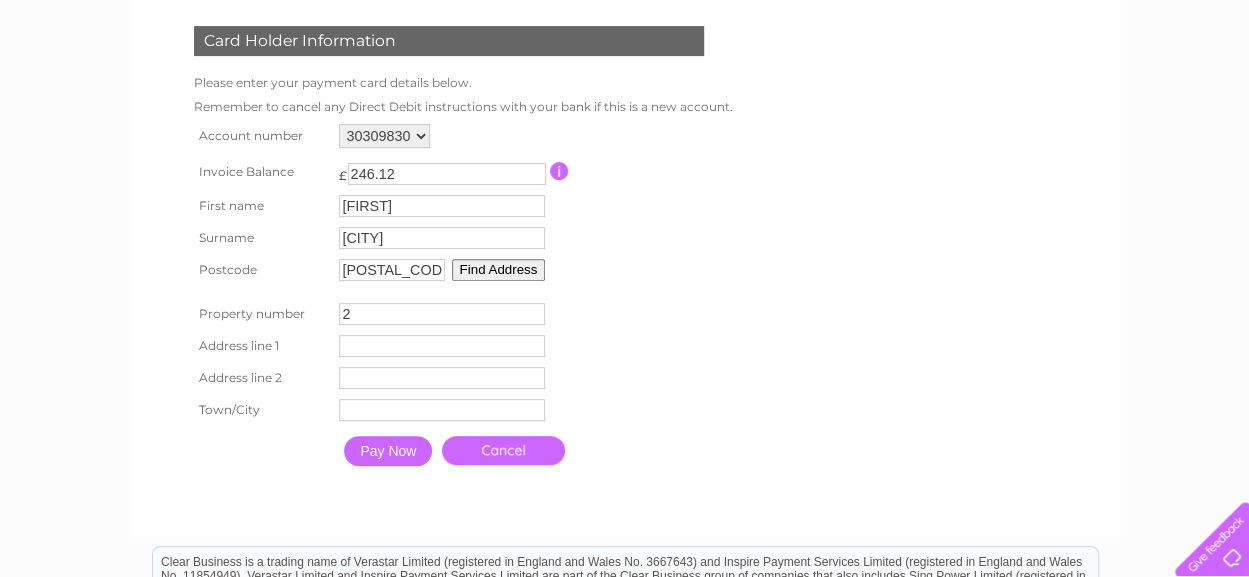 click on "2" at bounding box center [442, 314] 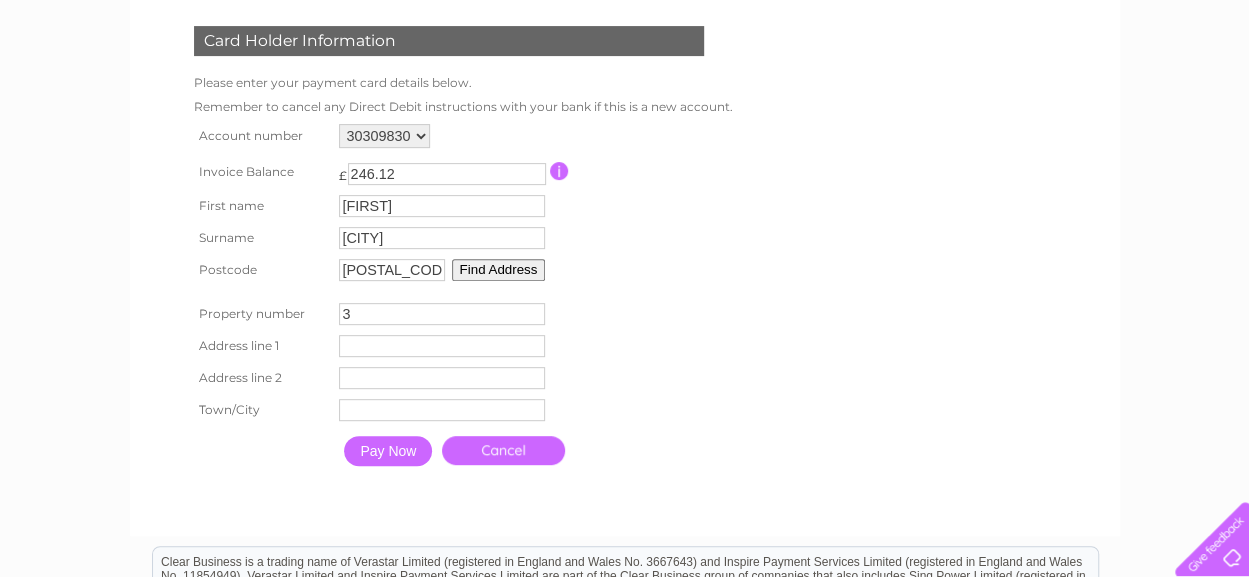 click on "3" at bounding box center [442, 314] 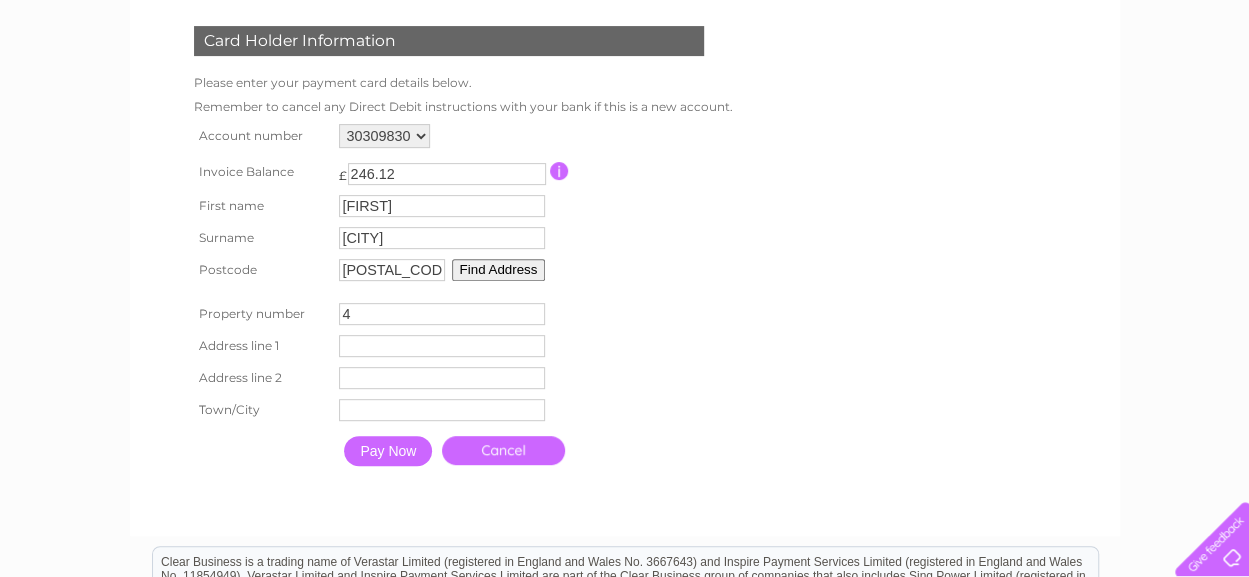 click on "4" at bounding box center [442, 314] 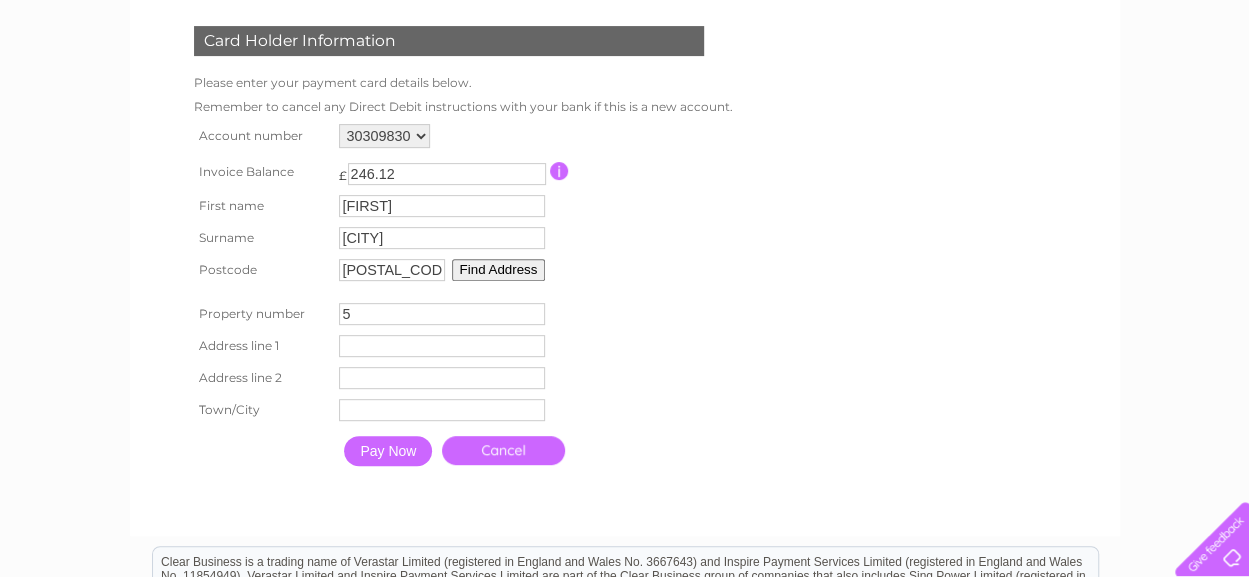 click on "5" at bounding box center [442, 314] 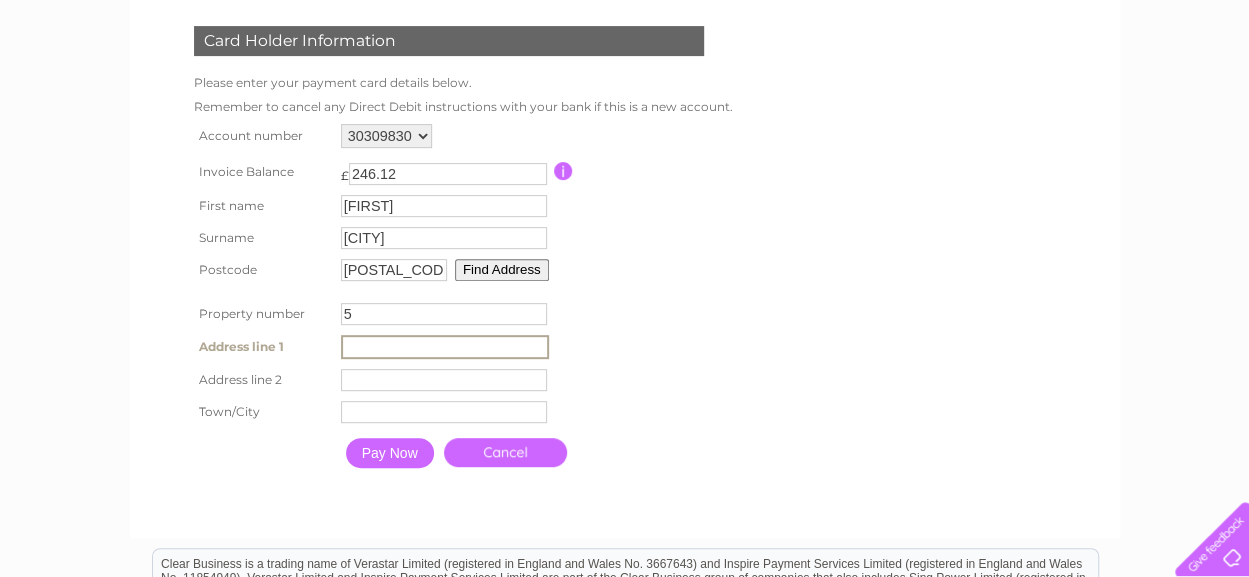 click at bounding box center [445, 347] 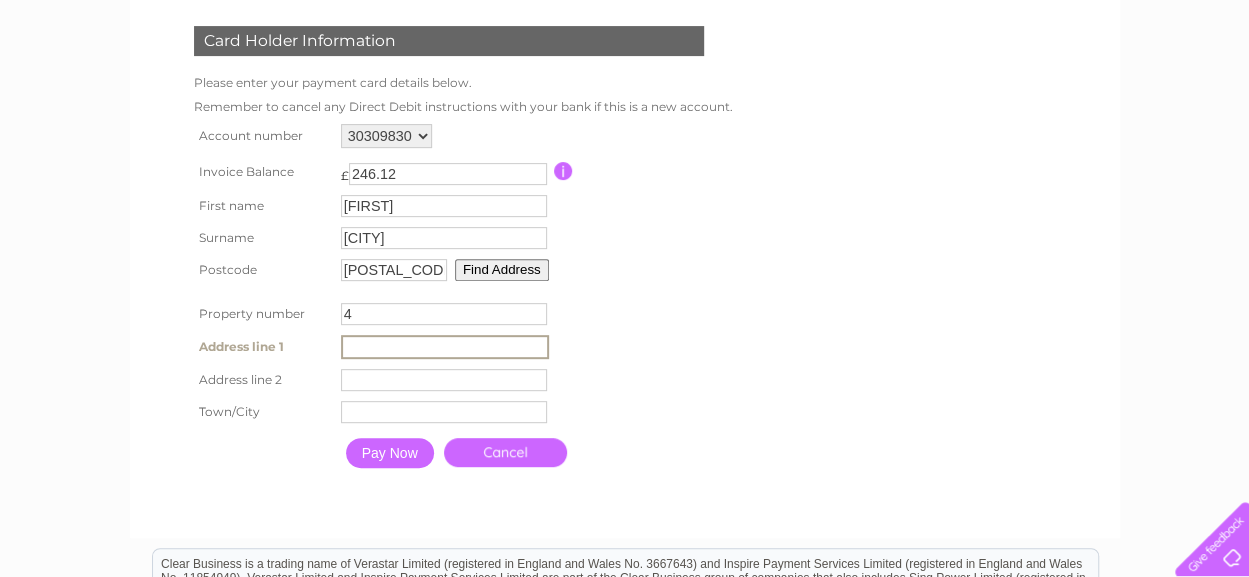 click on "4" at bounding box center [444, 314] 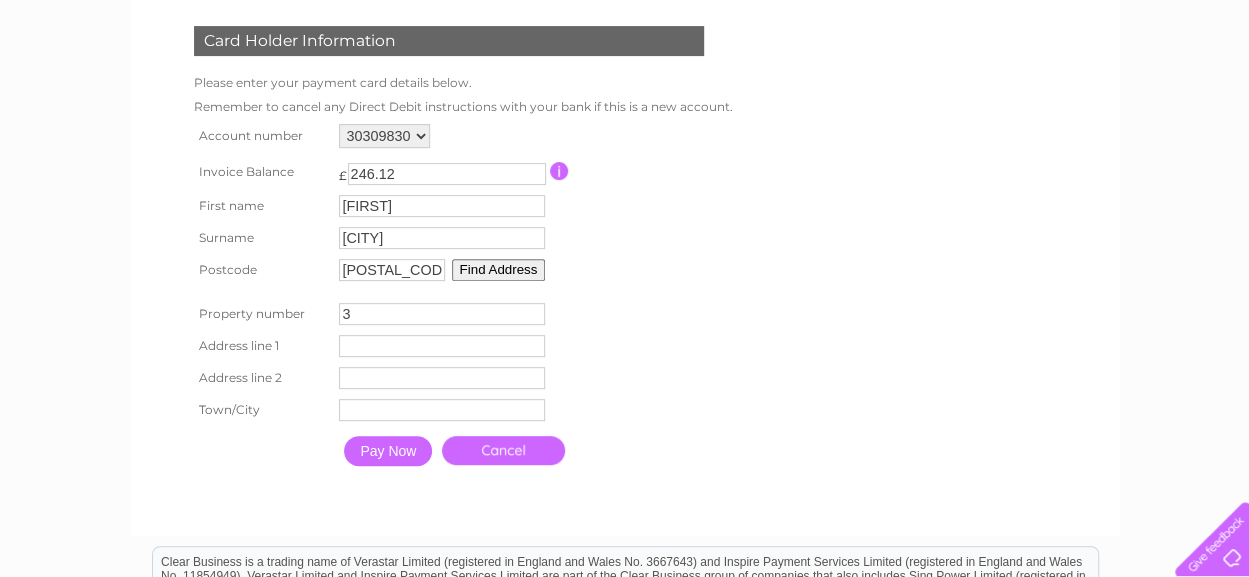 click on "3" at bounding box center (442, 314) 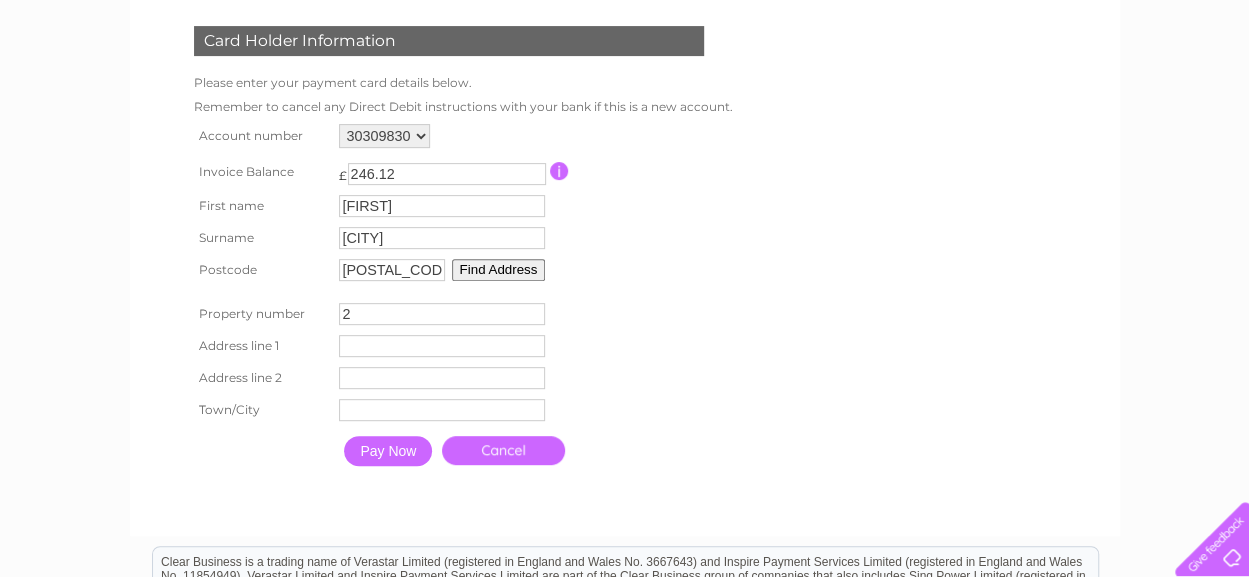 click on "2" at bounding box center [442, 314] 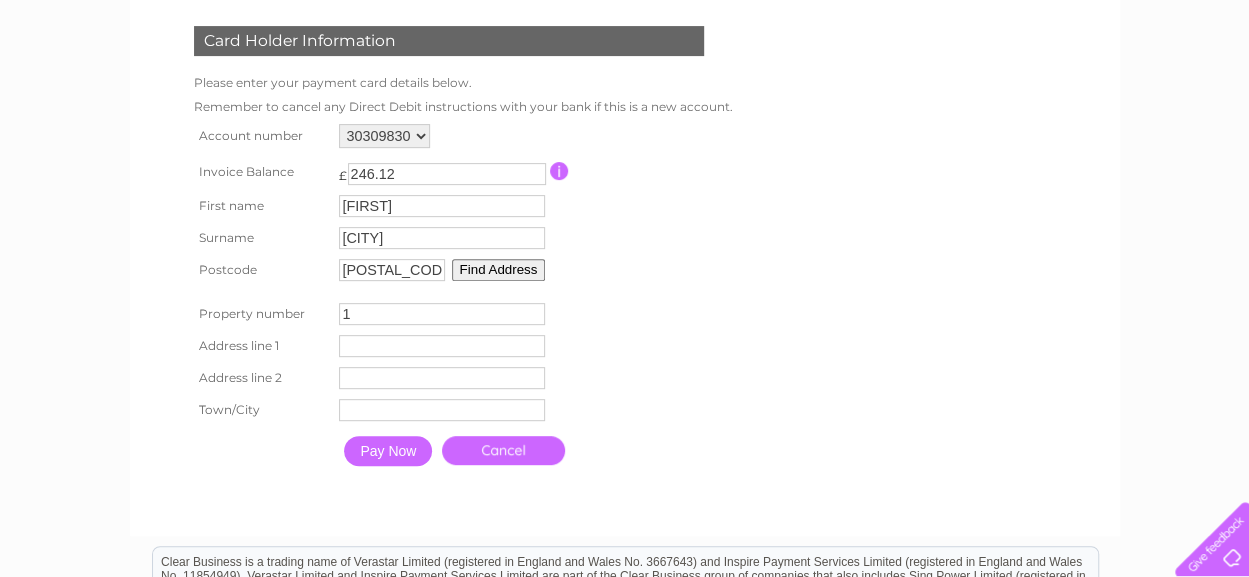 click on "1" at bounding box center (442, 314) 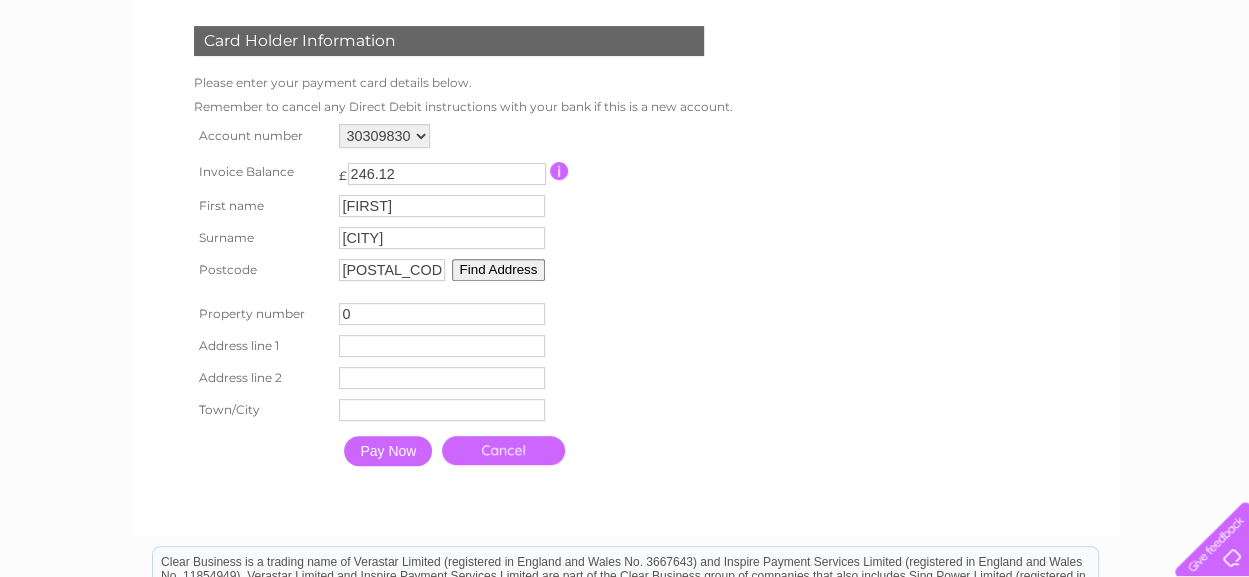 click on "0" at bounding box center [442, 314] 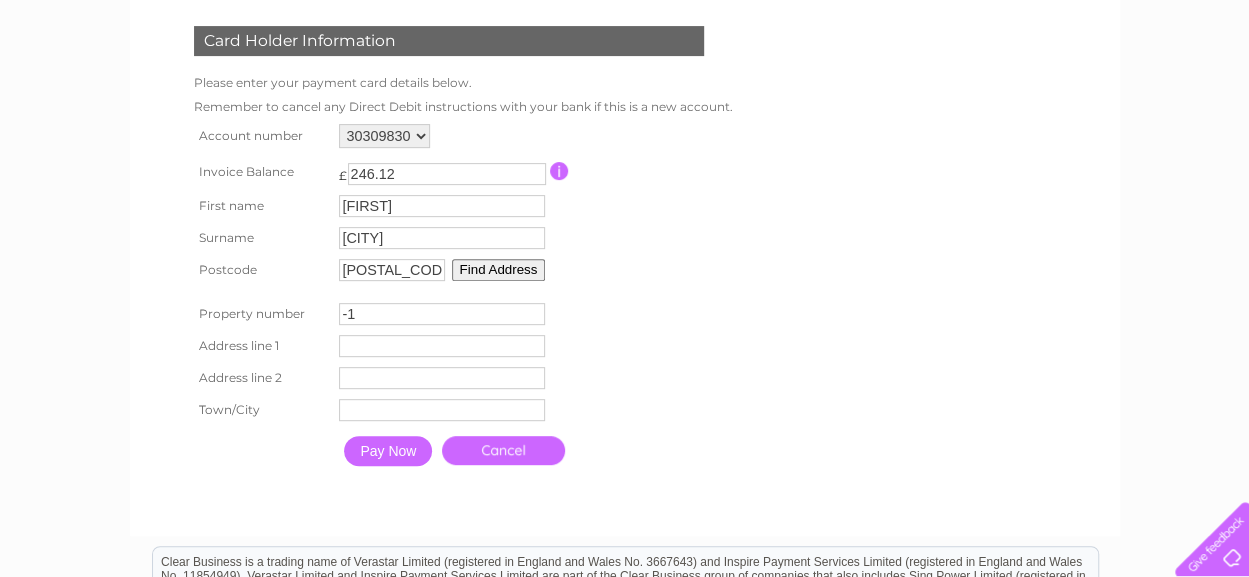 click on "-1" at bounding box center (442, 314) 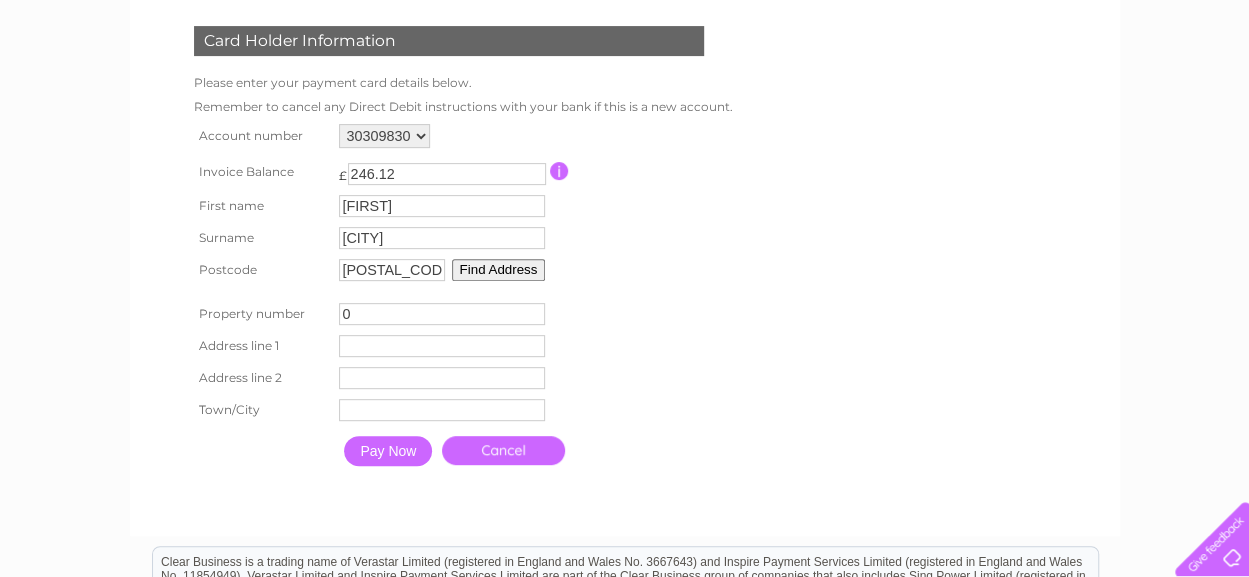 type on "0" 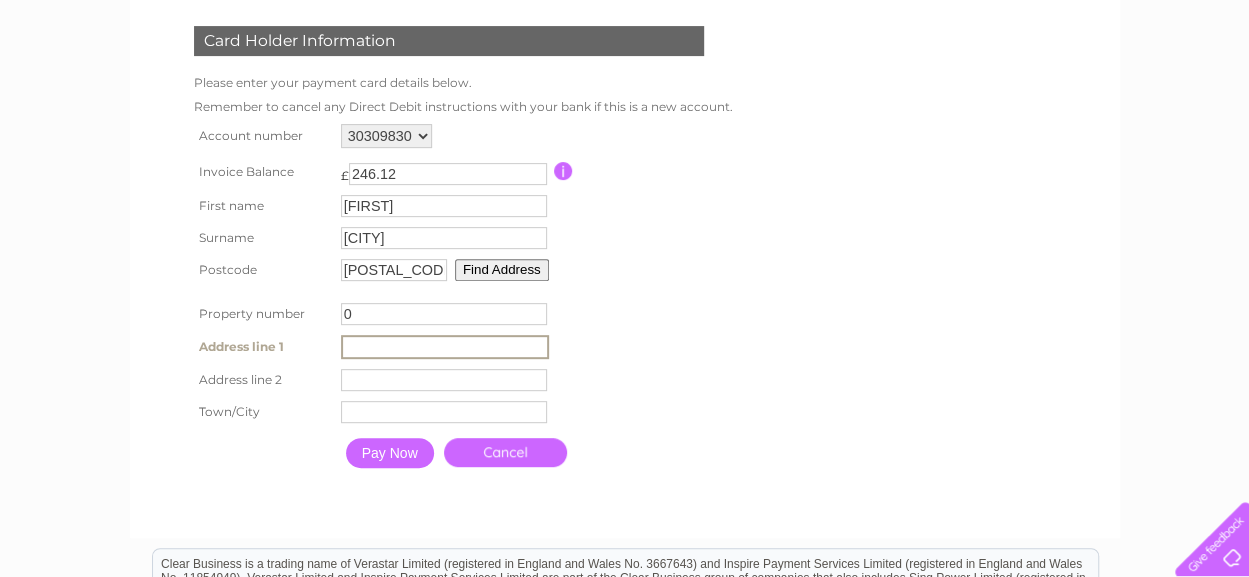 type on "[STREET_NAME]" 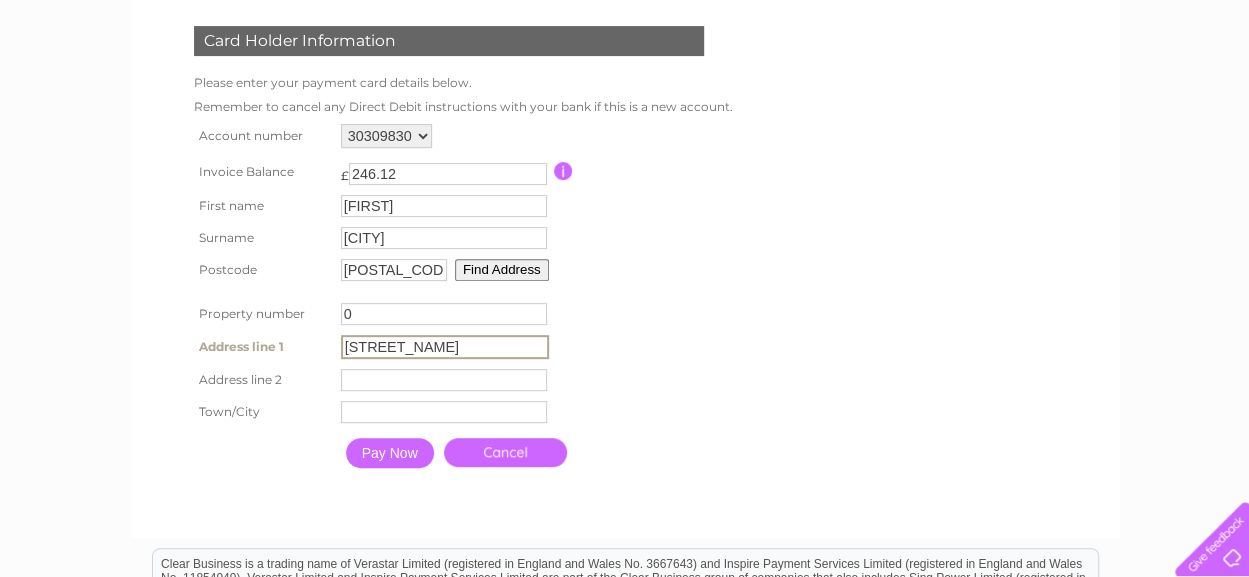 type on "[LAST]" 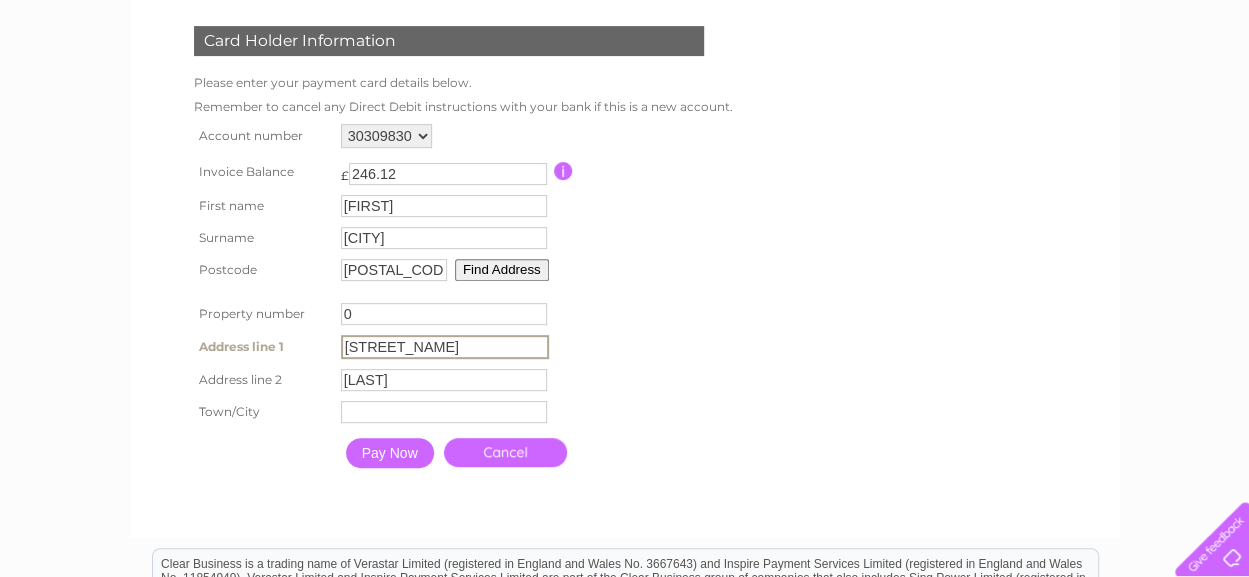 type on "[CITY]" 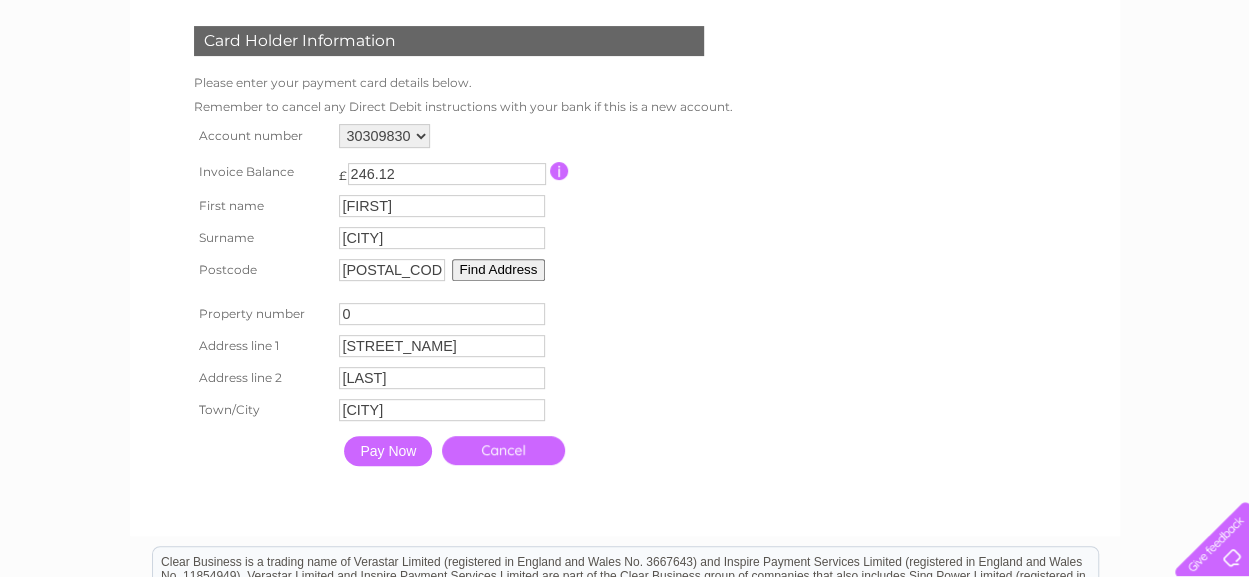 click on "Pay Now" at bounding box center [388, 451] 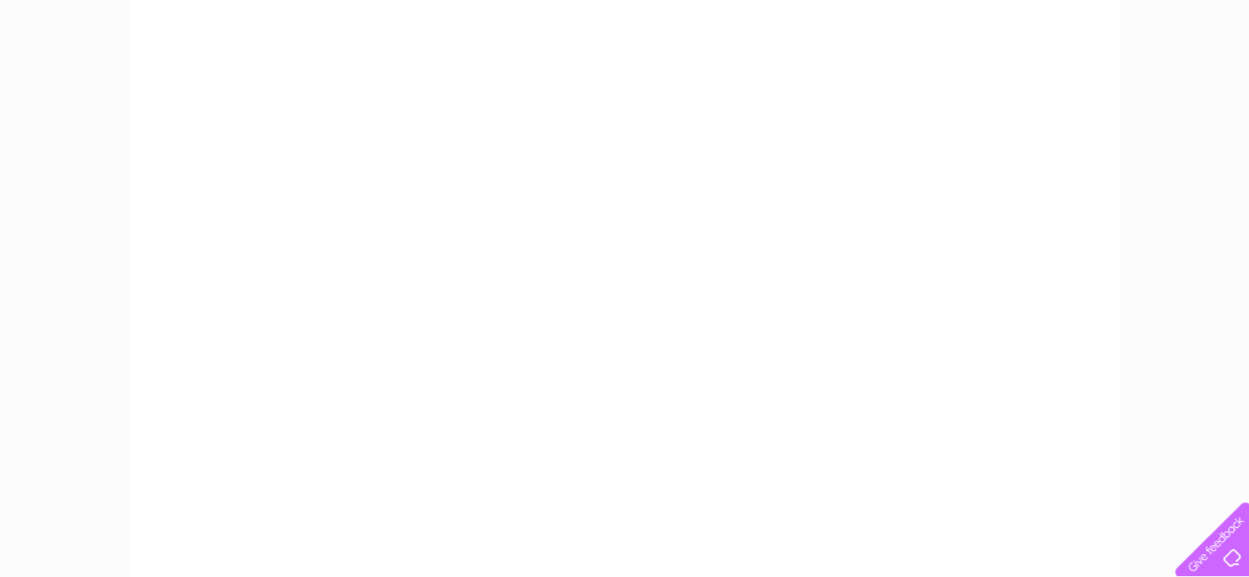 scroll, scrollTop: 300, scrollLeft: 0, axis: vertical 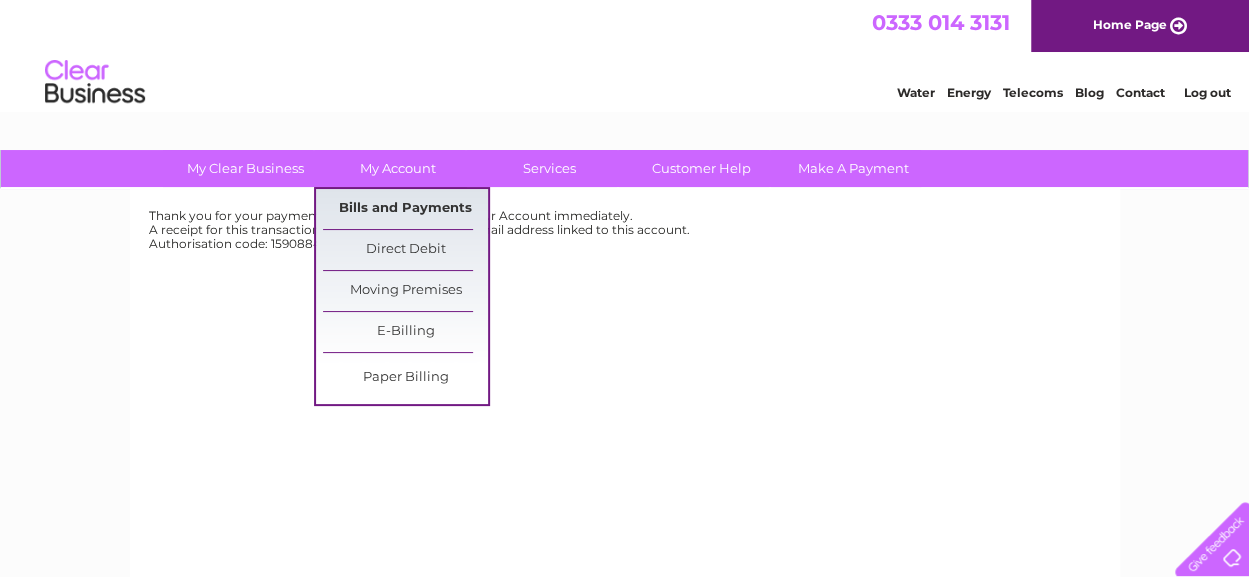 click on "Bills and Payments" at bounding box center (405, 209) 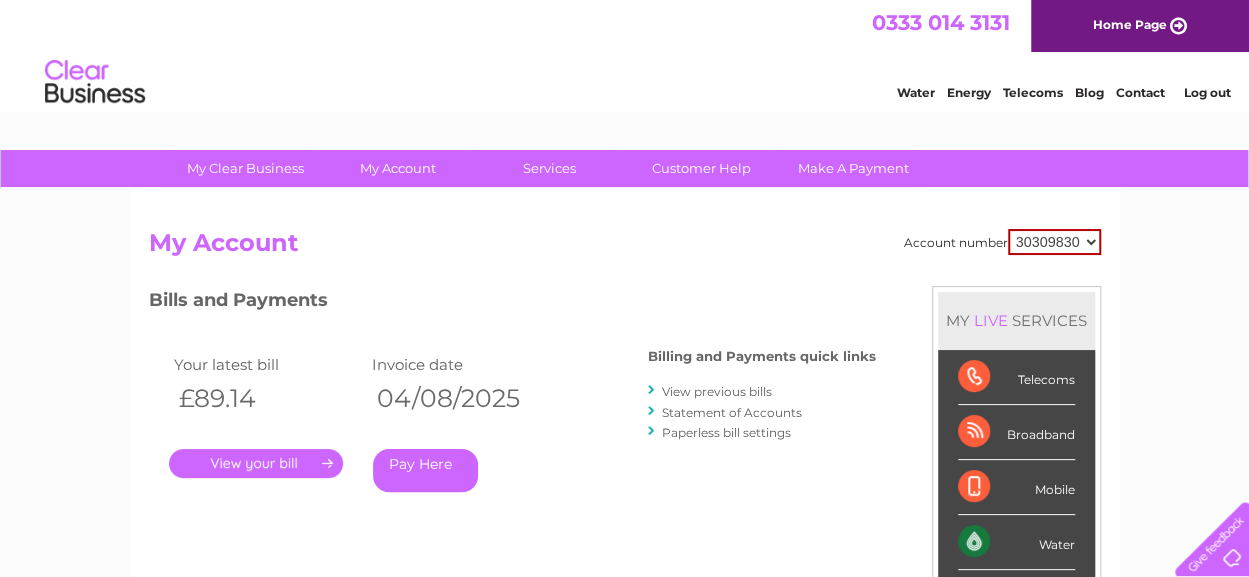 scroll, scrollTop: 0, scrollLeft: 0, axis: both 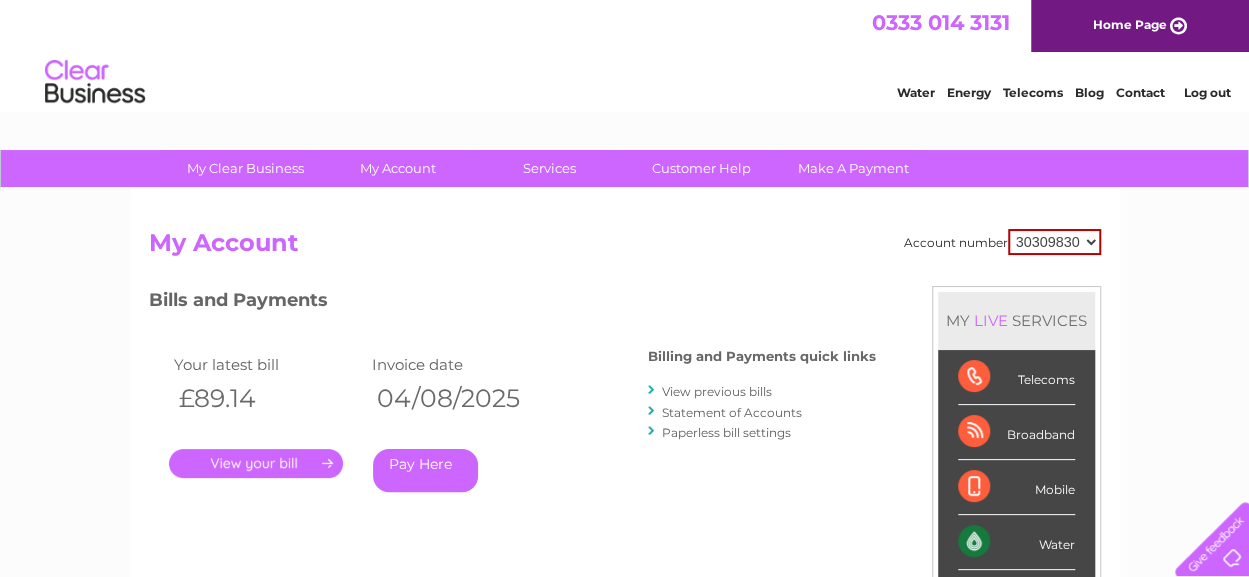 click on "." at bounding box center (256, 463) 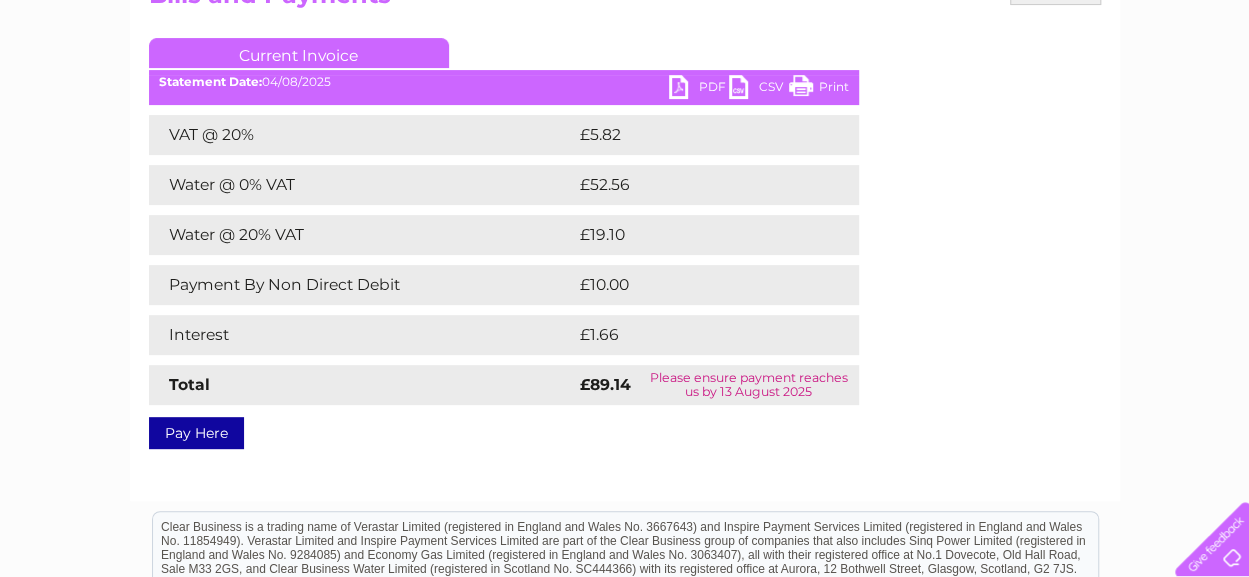 scroll, scrollTop: 300, scrollLeft: 0, axis: vertical 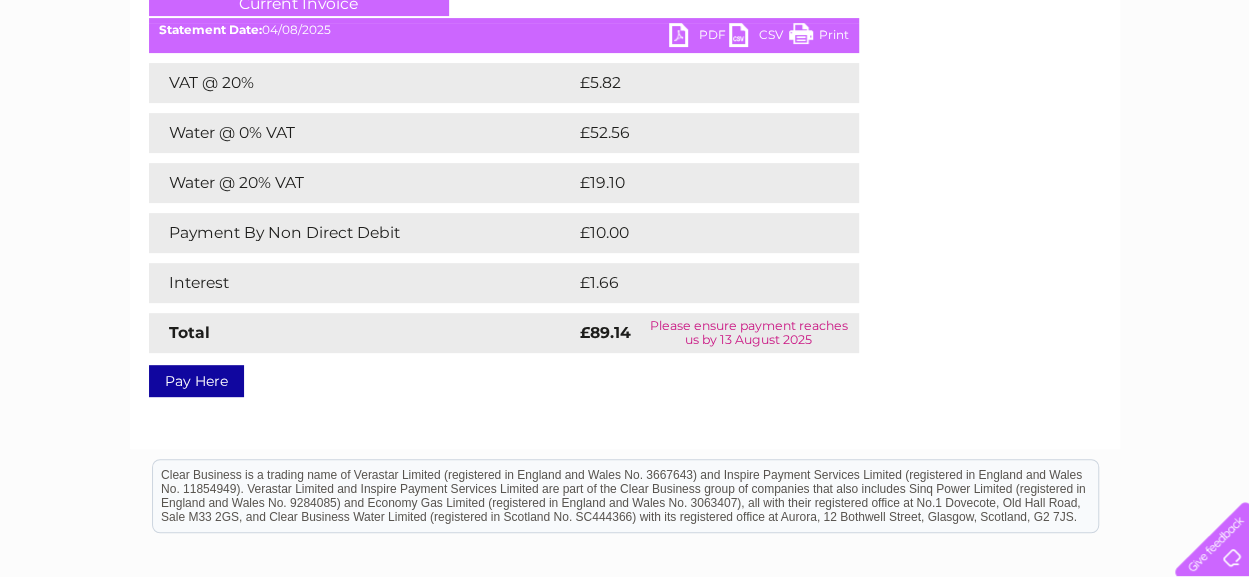 click on "PDF" at bounding box center [699, 37] 